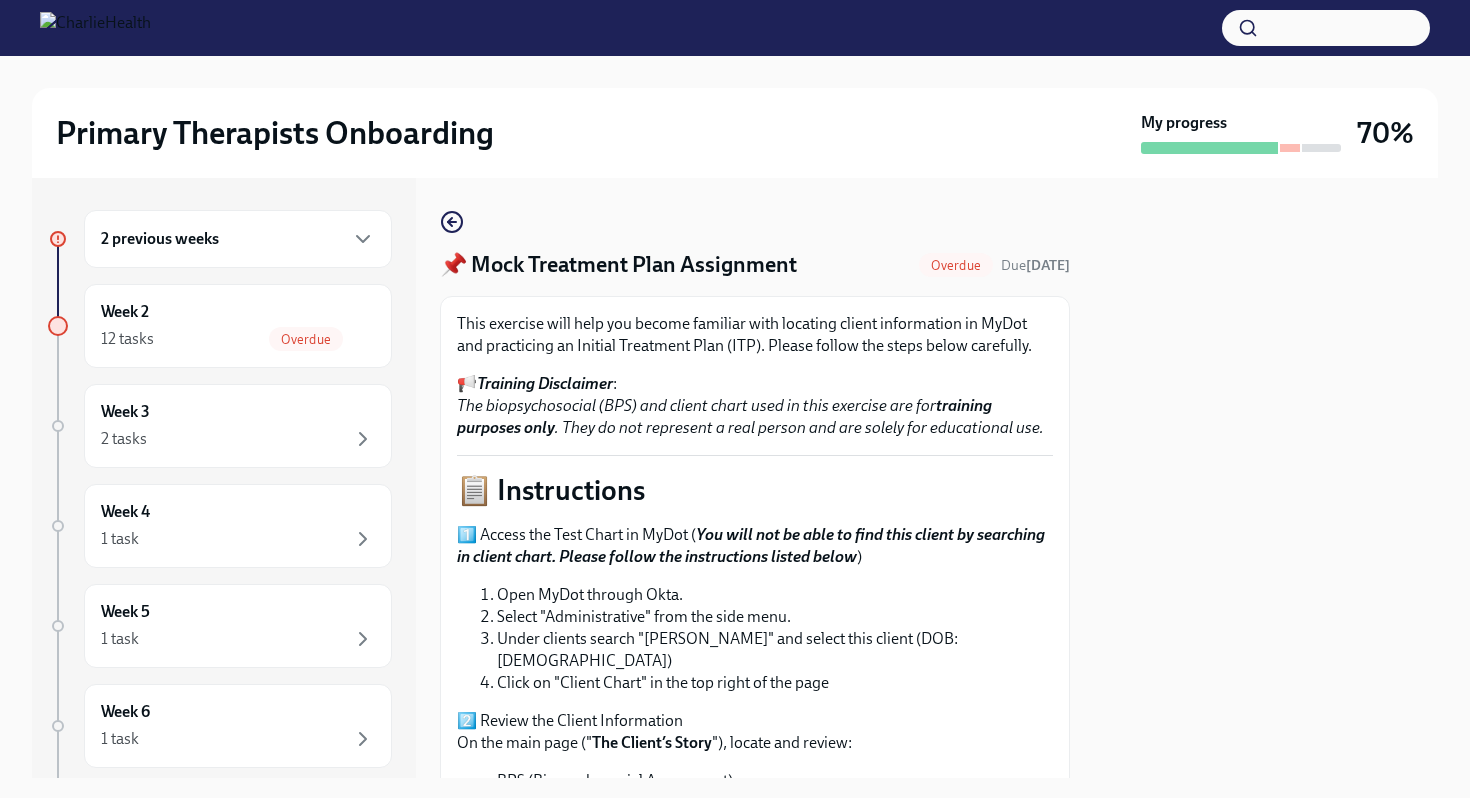 scroll, scrollTop: 0, scrollLeft: 0, axis: both 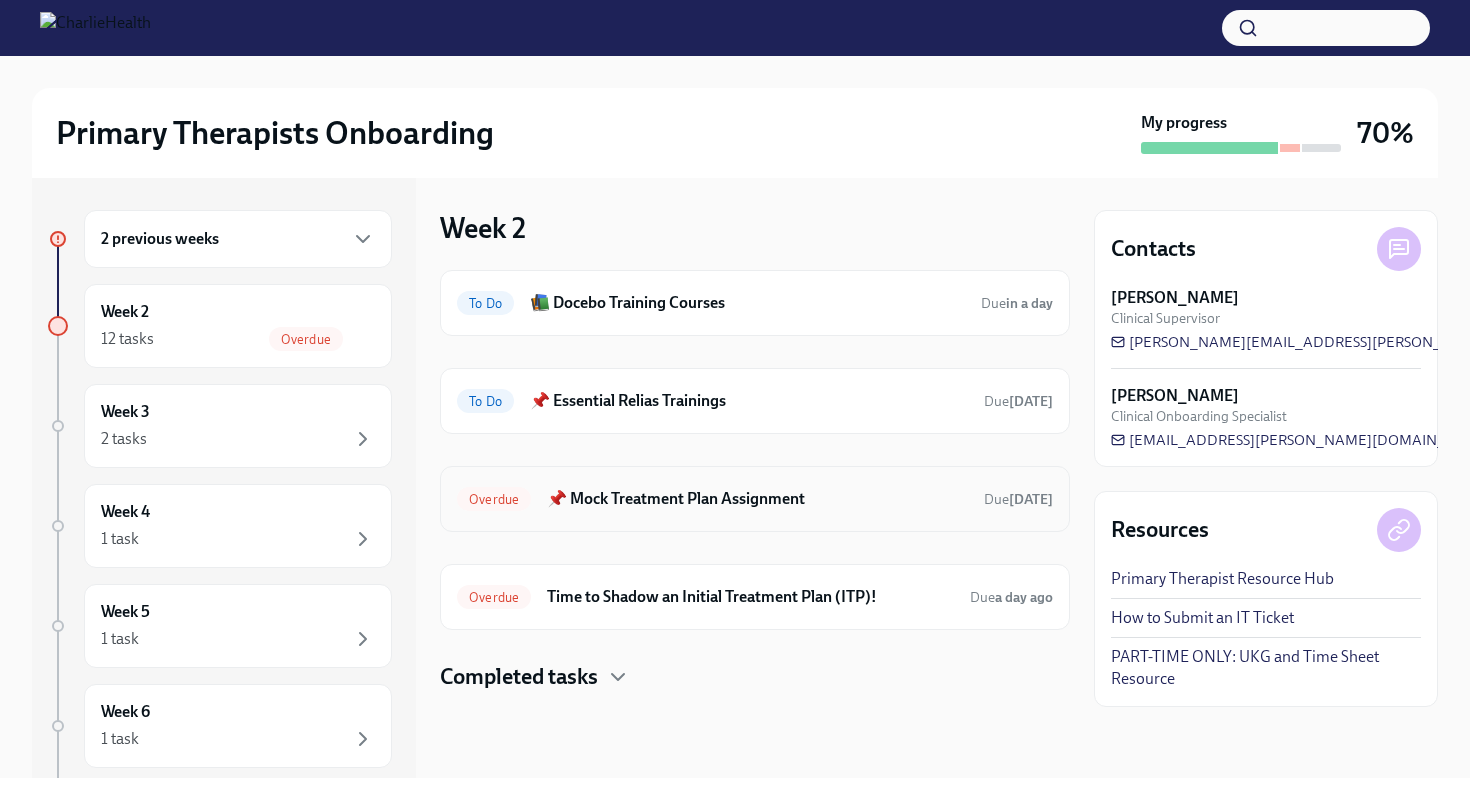 click on "📌 Mock Treatment Plan Assignment" at bounding box center [757, 499] 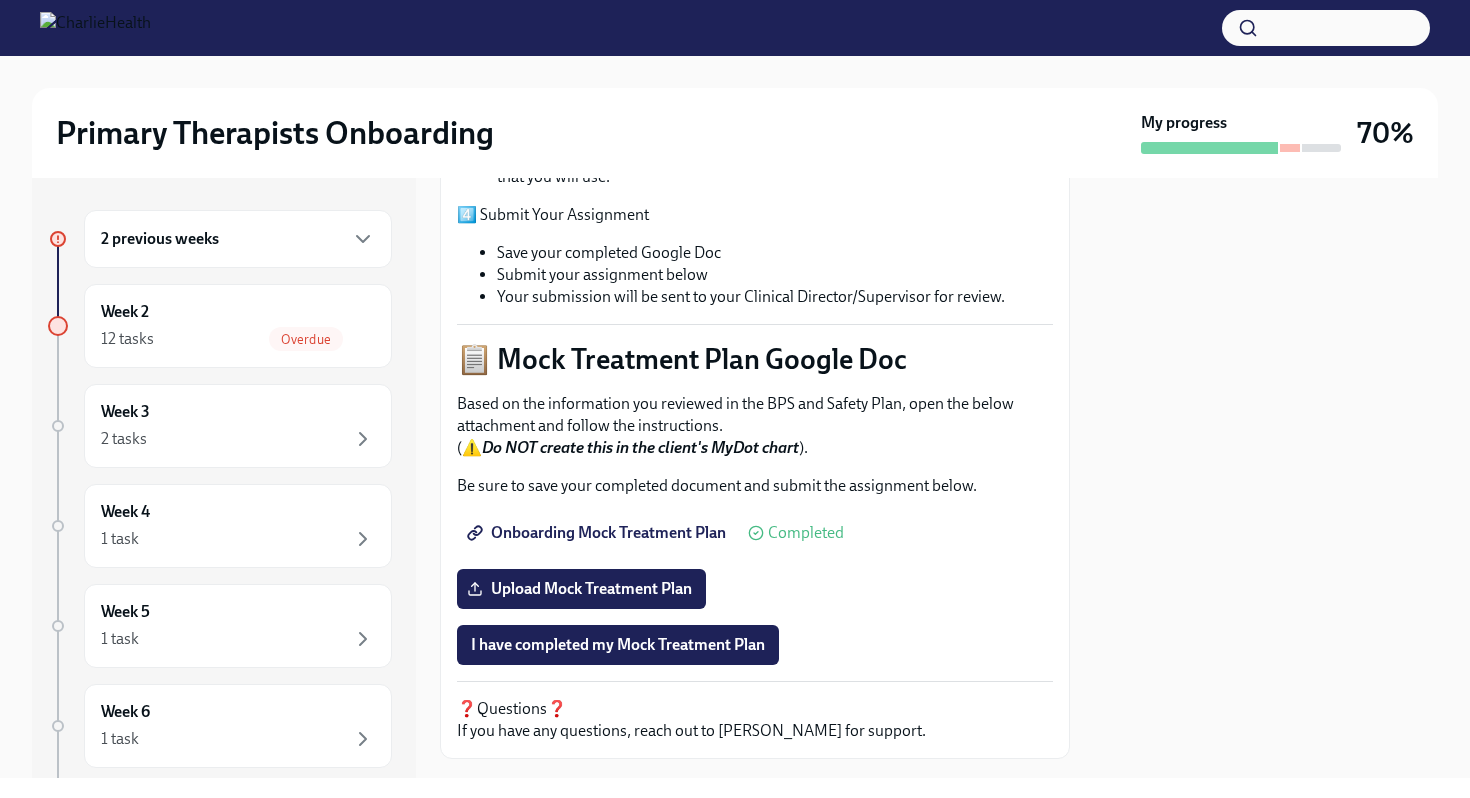 scroll, scrollTop: 769, scrollLeft: 0, axis: vertical 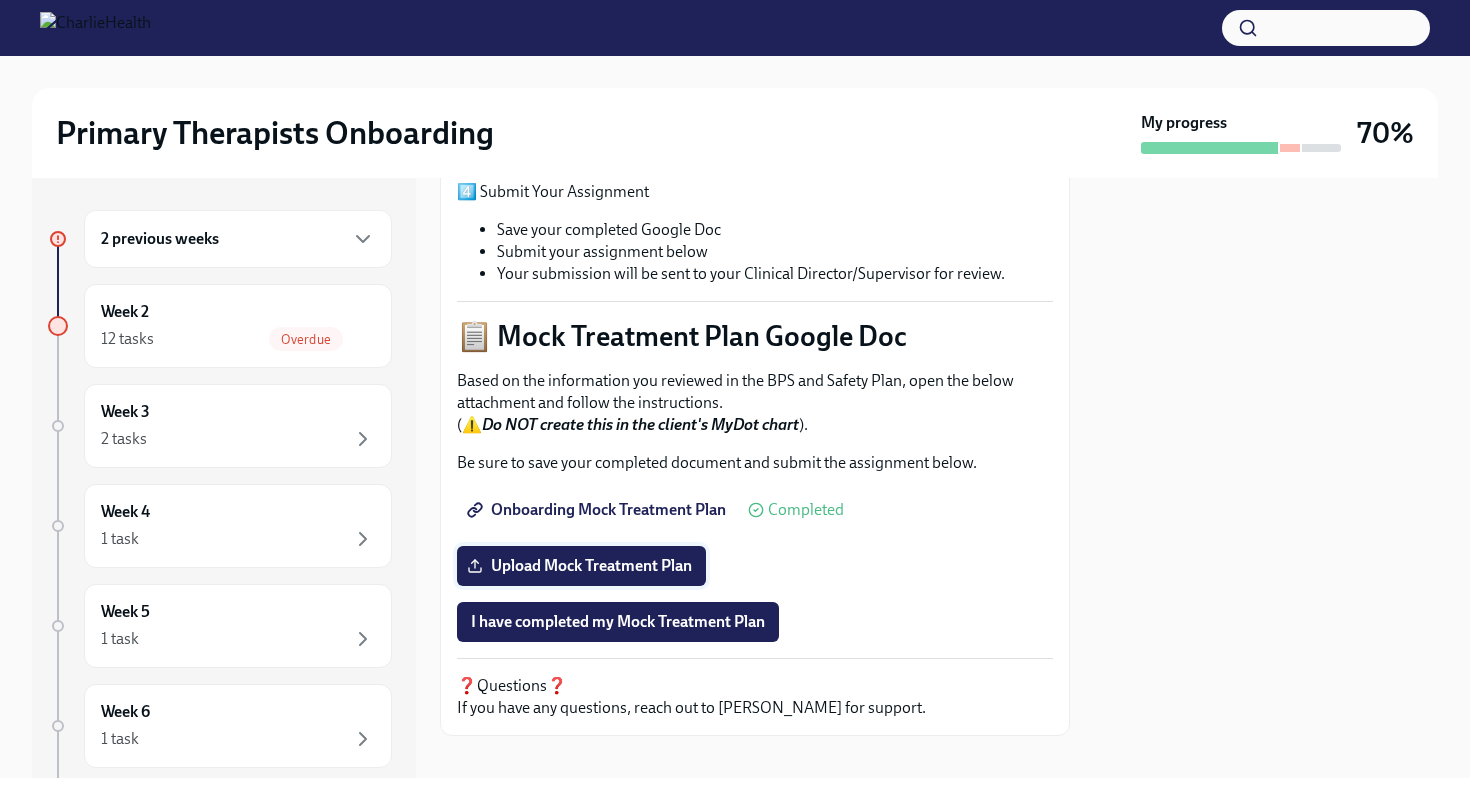click on "Upload Mock Treatment Plan" at bounding box center (581, 566) 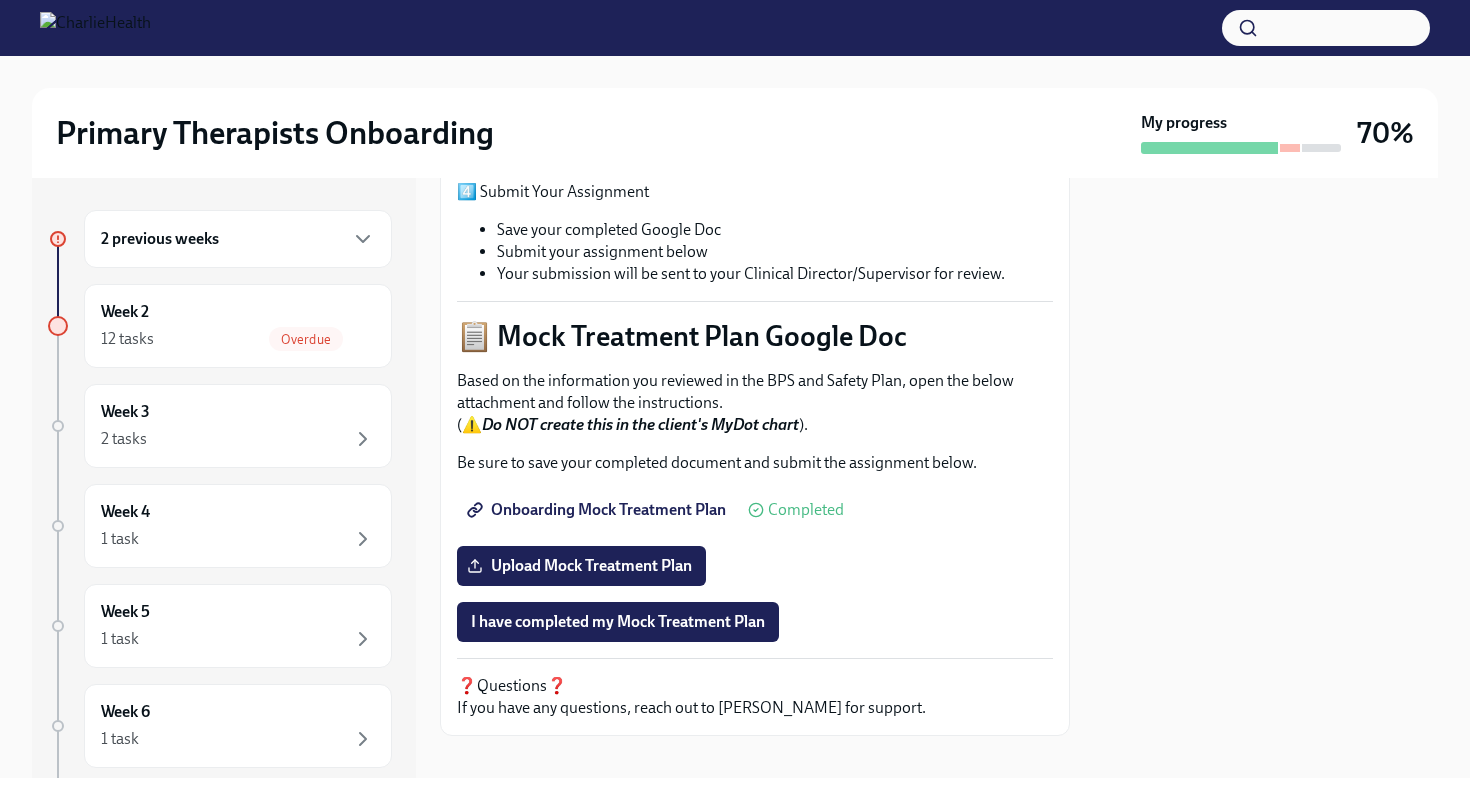click on "Onboarding Mock Treatment Plan" at bounding box center [598, 510] 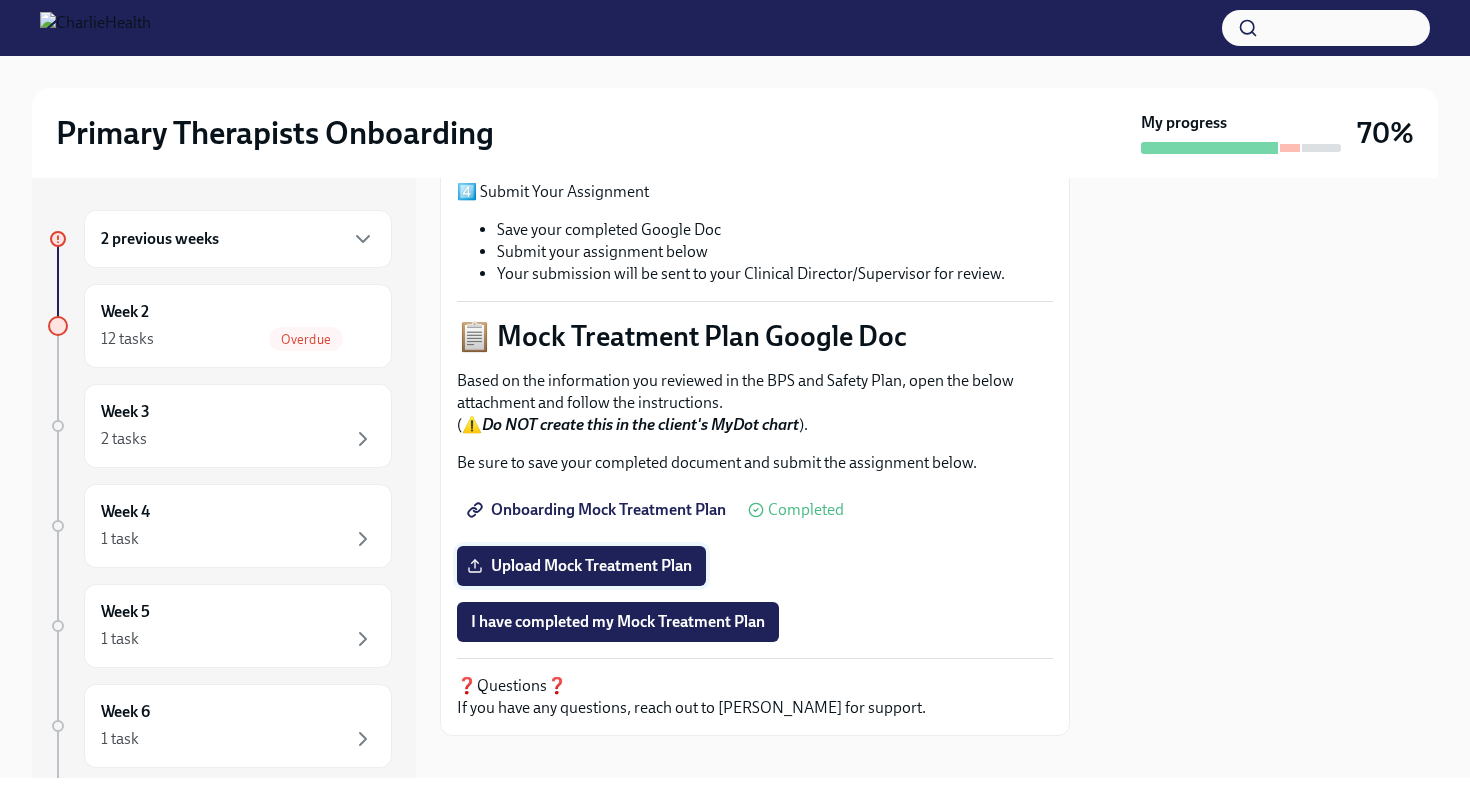 click on "Upload Mock Treatment Plan" at bounding box center (581, 566) 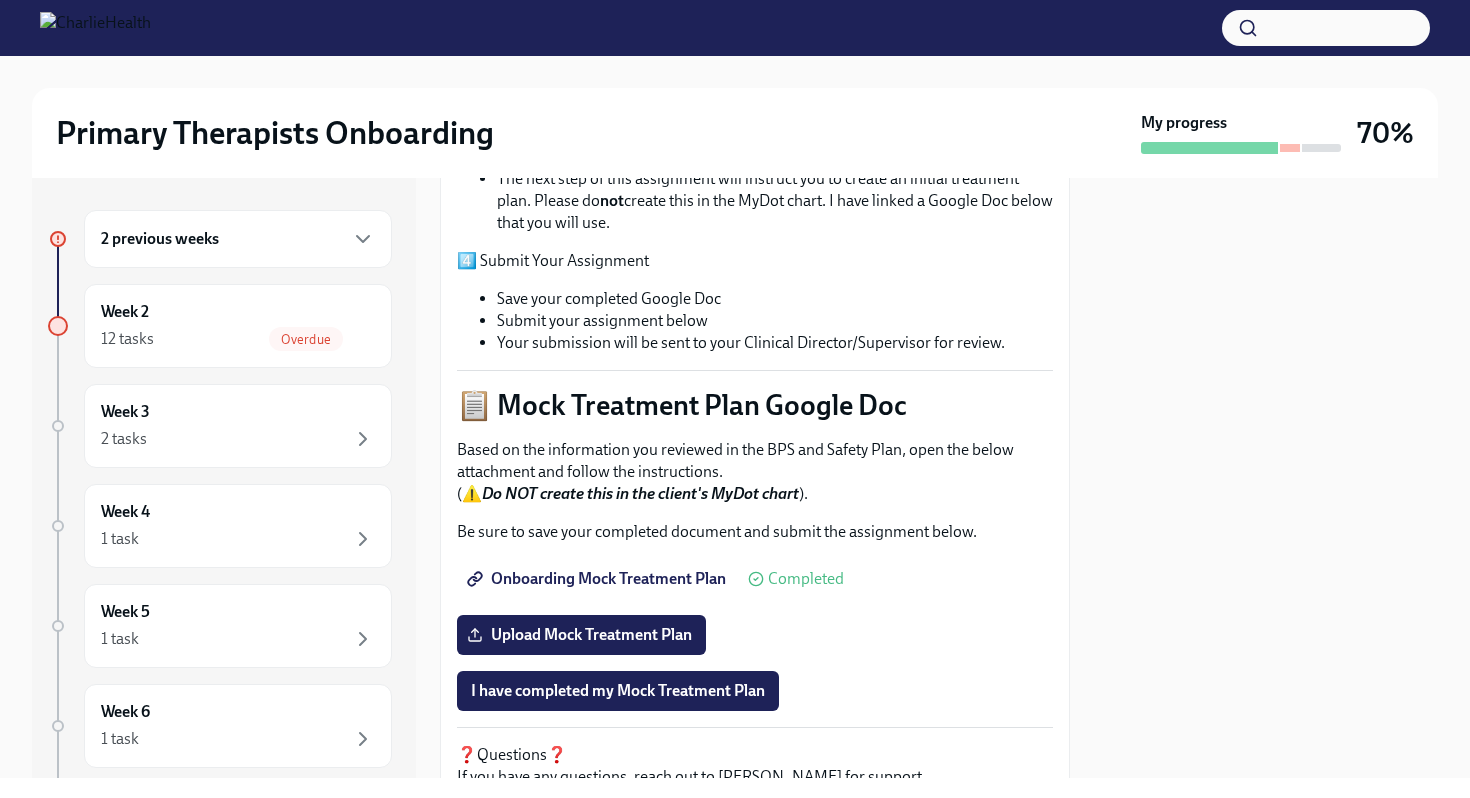 scroll, scrollTop: 769, scrollLeft: 0, axis: vertical 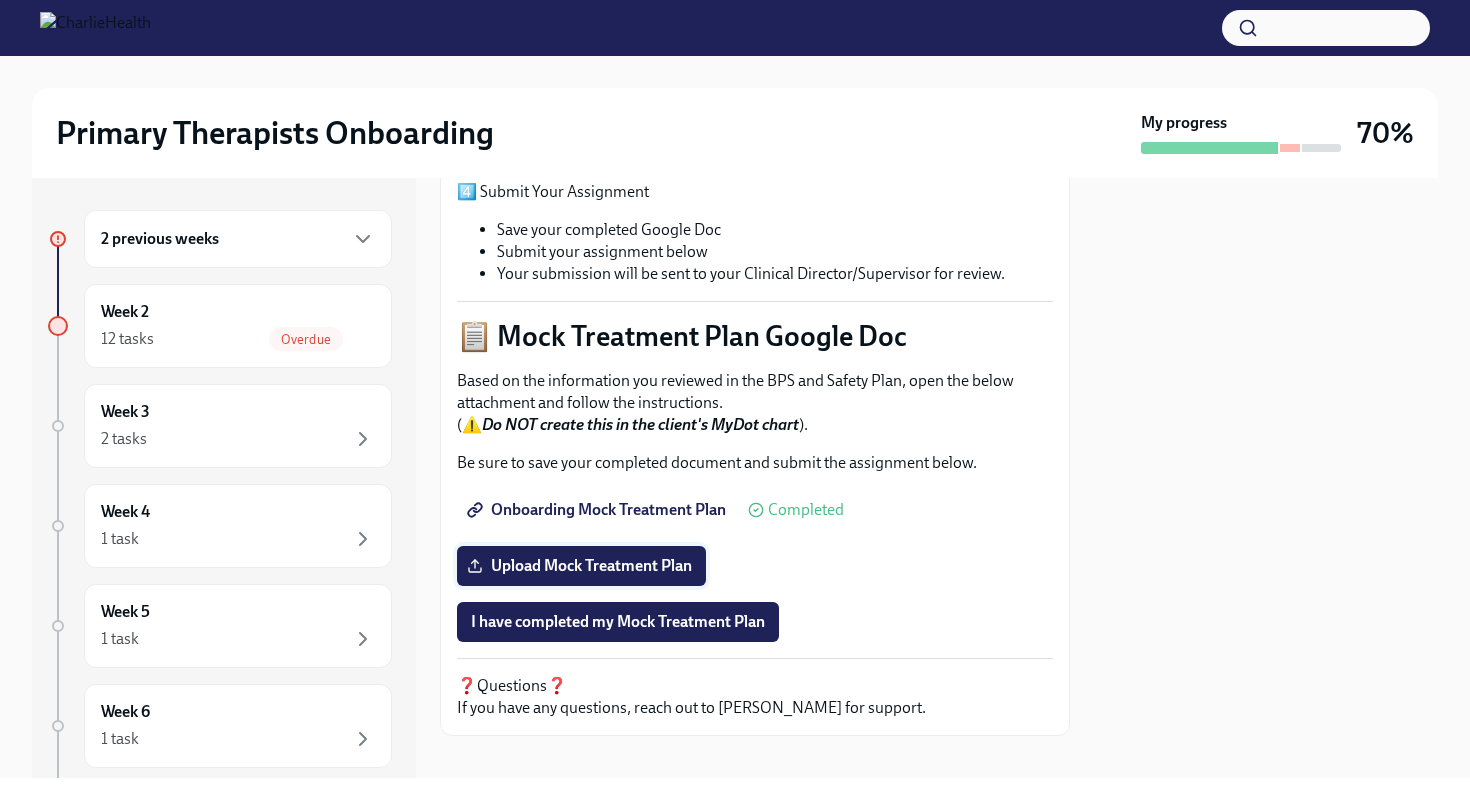 click on "Upload Mock Treatment Plan" at bounding box center [581, 566] 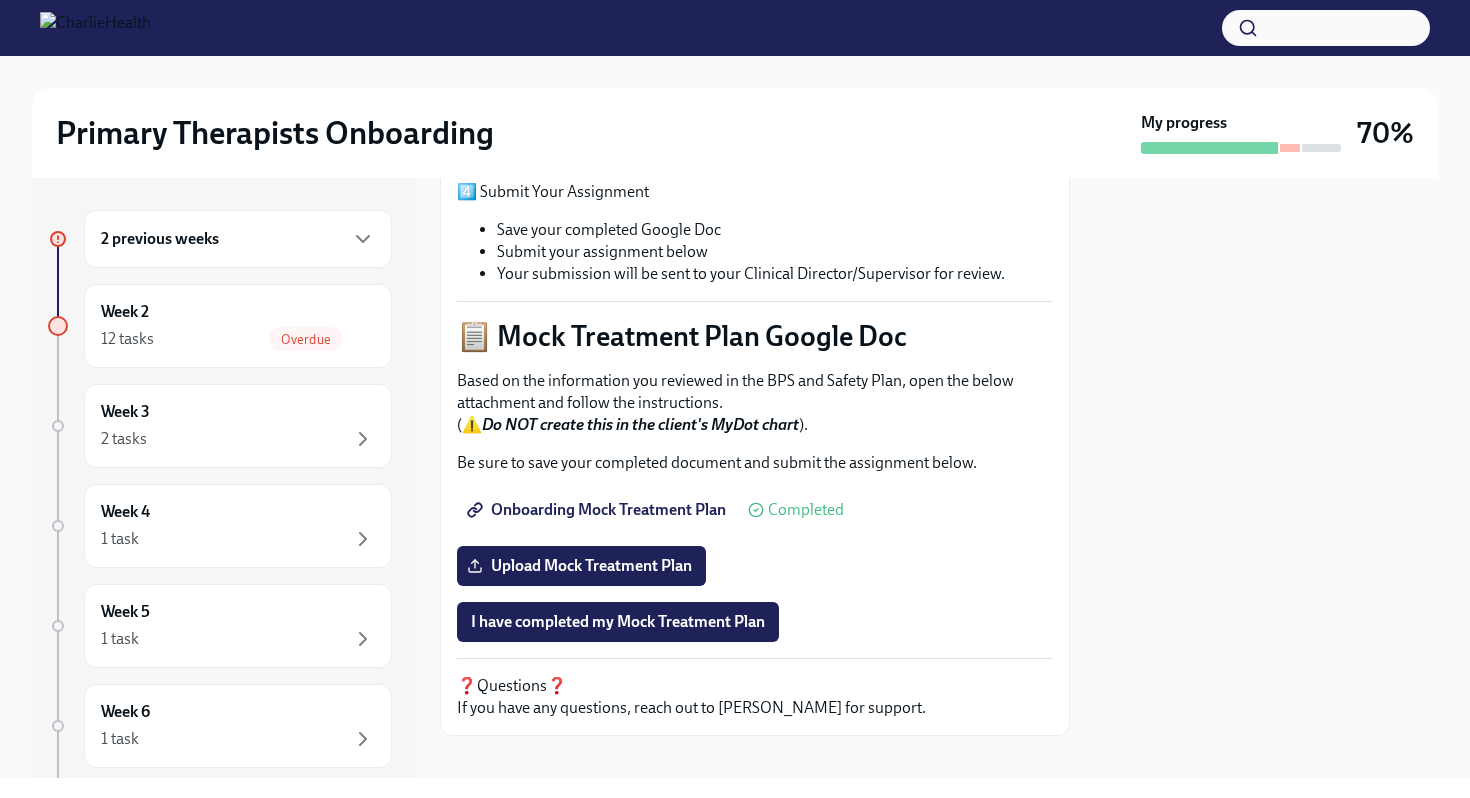click on "2 previous weeks" at bounding box center (238, 239) 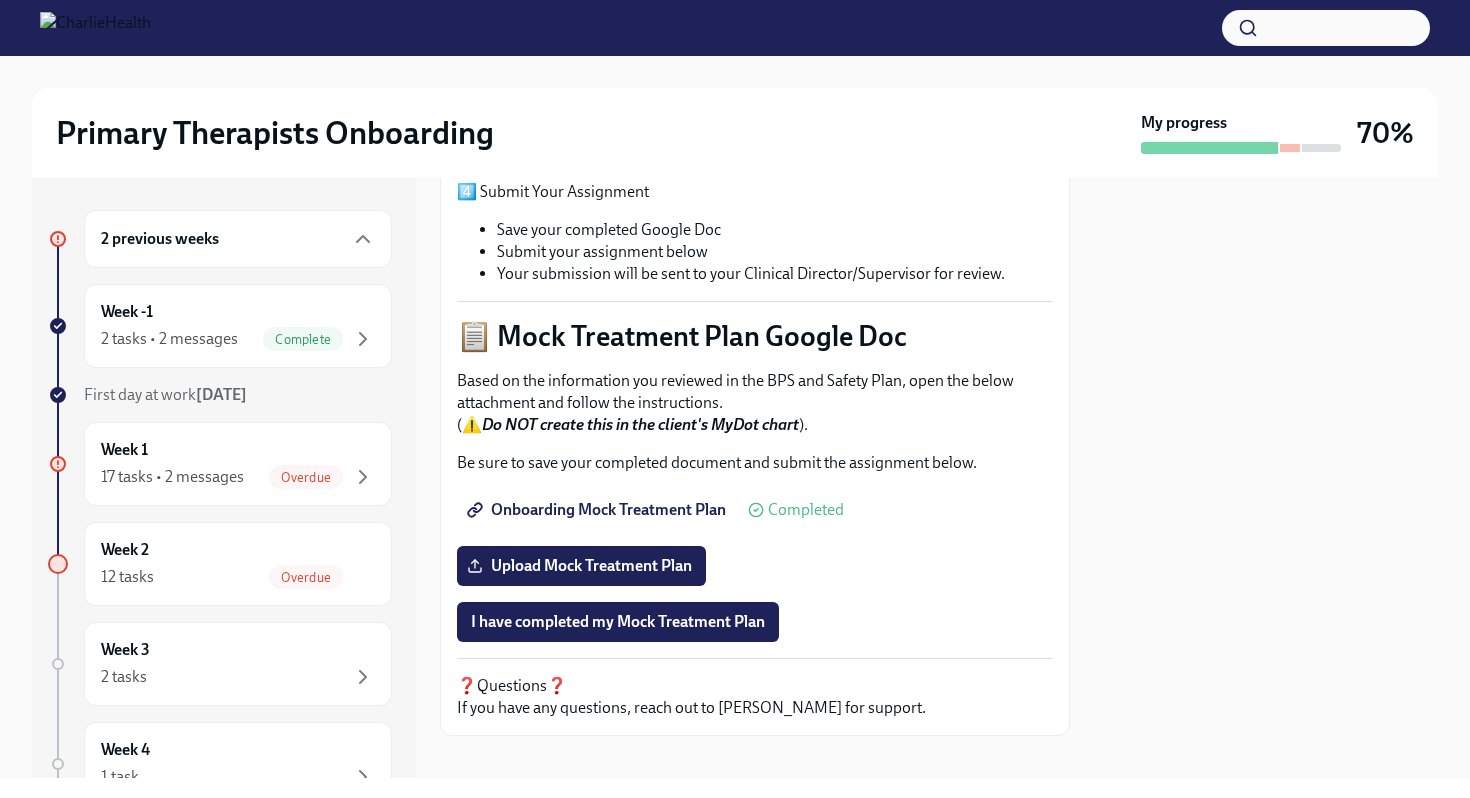 click on "2 previous weeks" at bounding box center (238, 239) 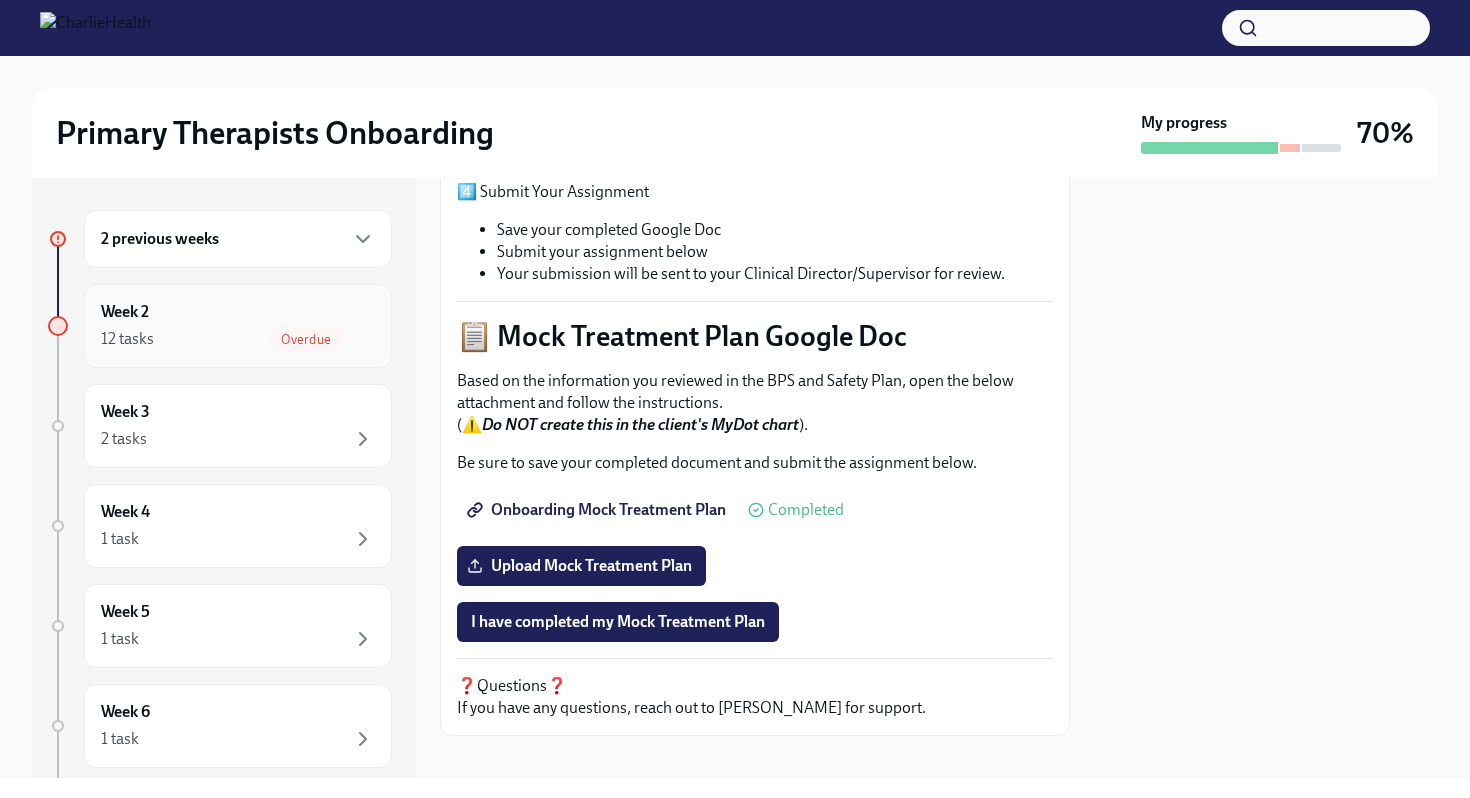click on "12 tasks Overdue" at bounding box center [238, 339] 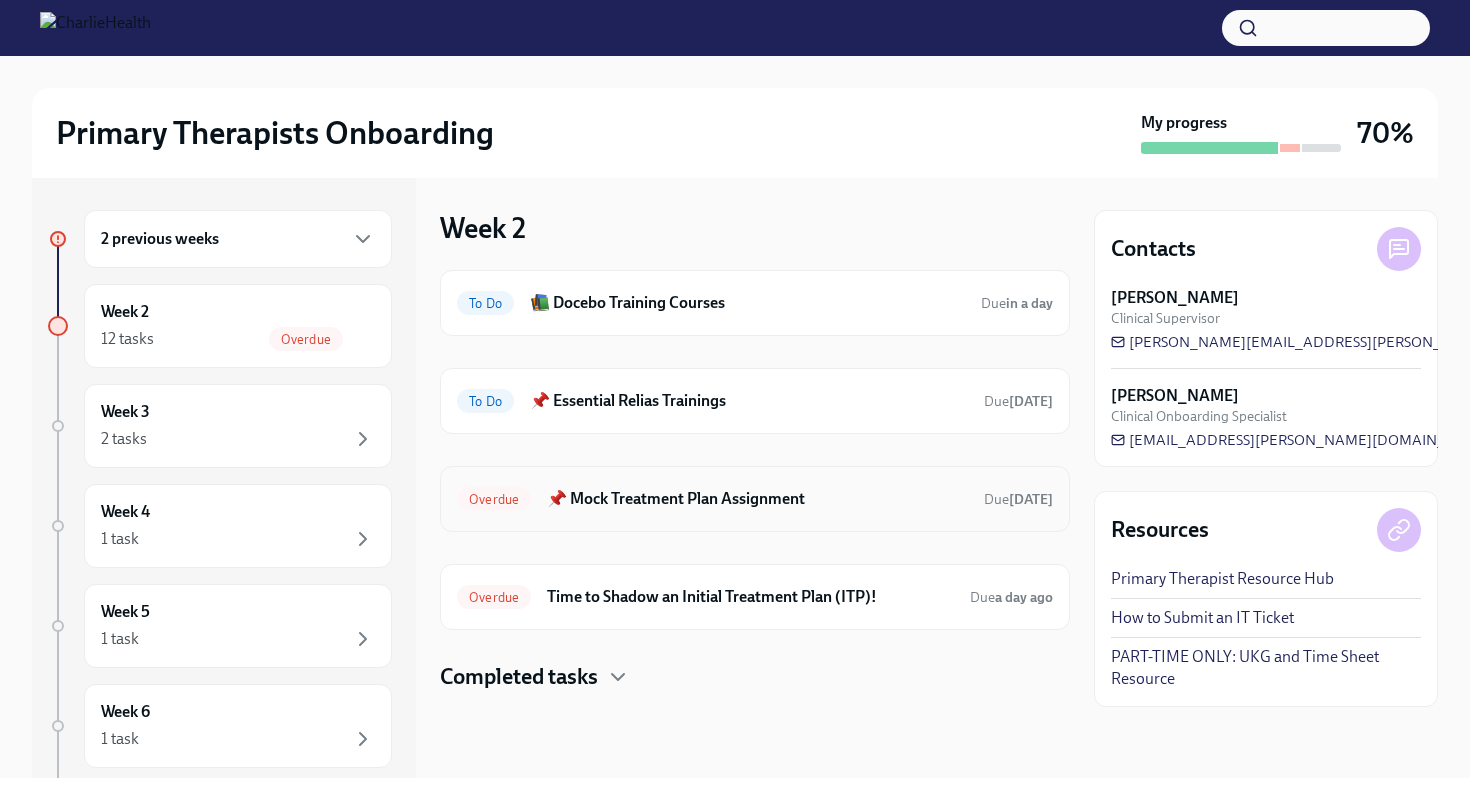 click on "📌 Mock Treatment Plan Assignment" at bounding box center [757, 499] 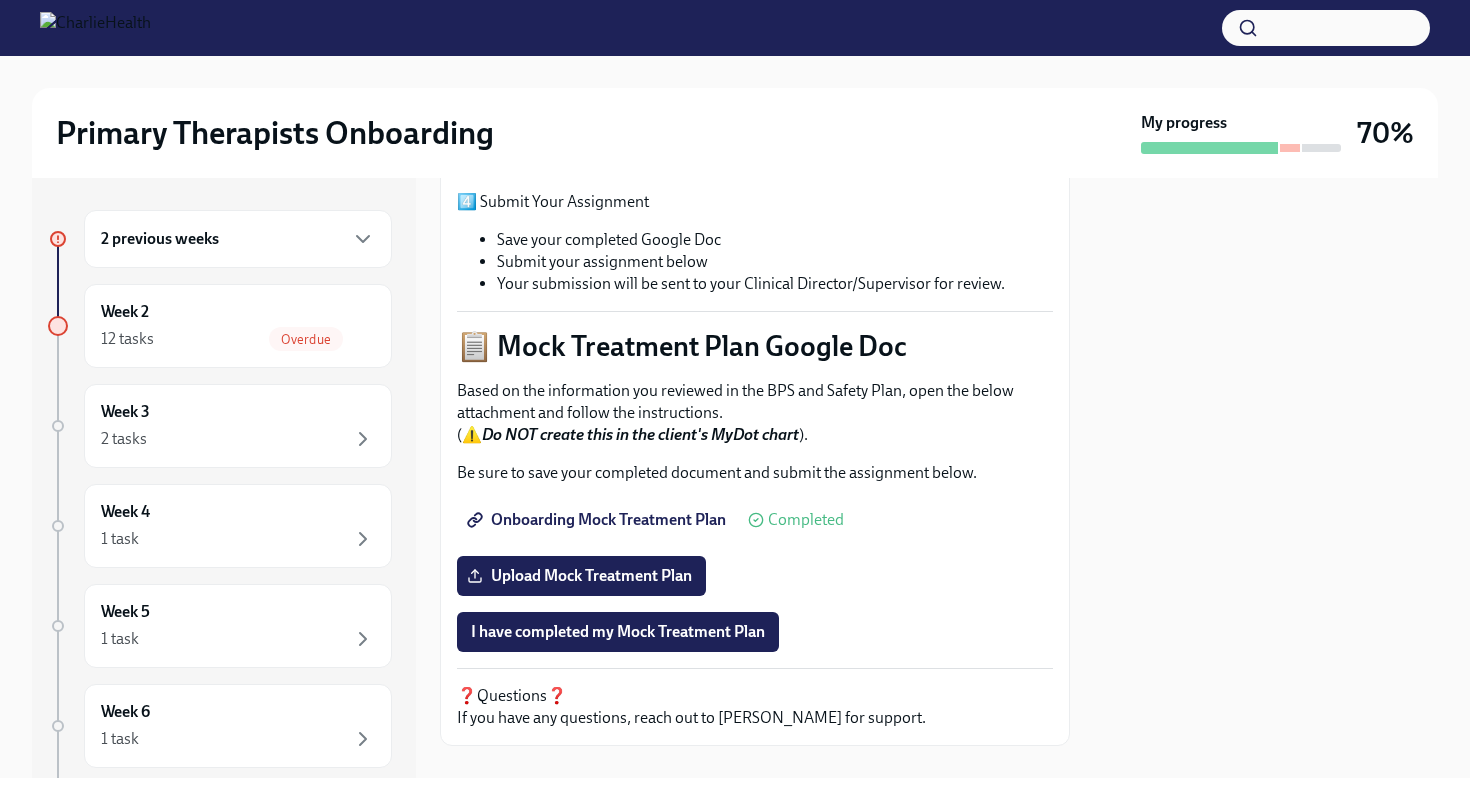 scroll, scrollTop: 769, scrollLeft: 0, axis: vertical 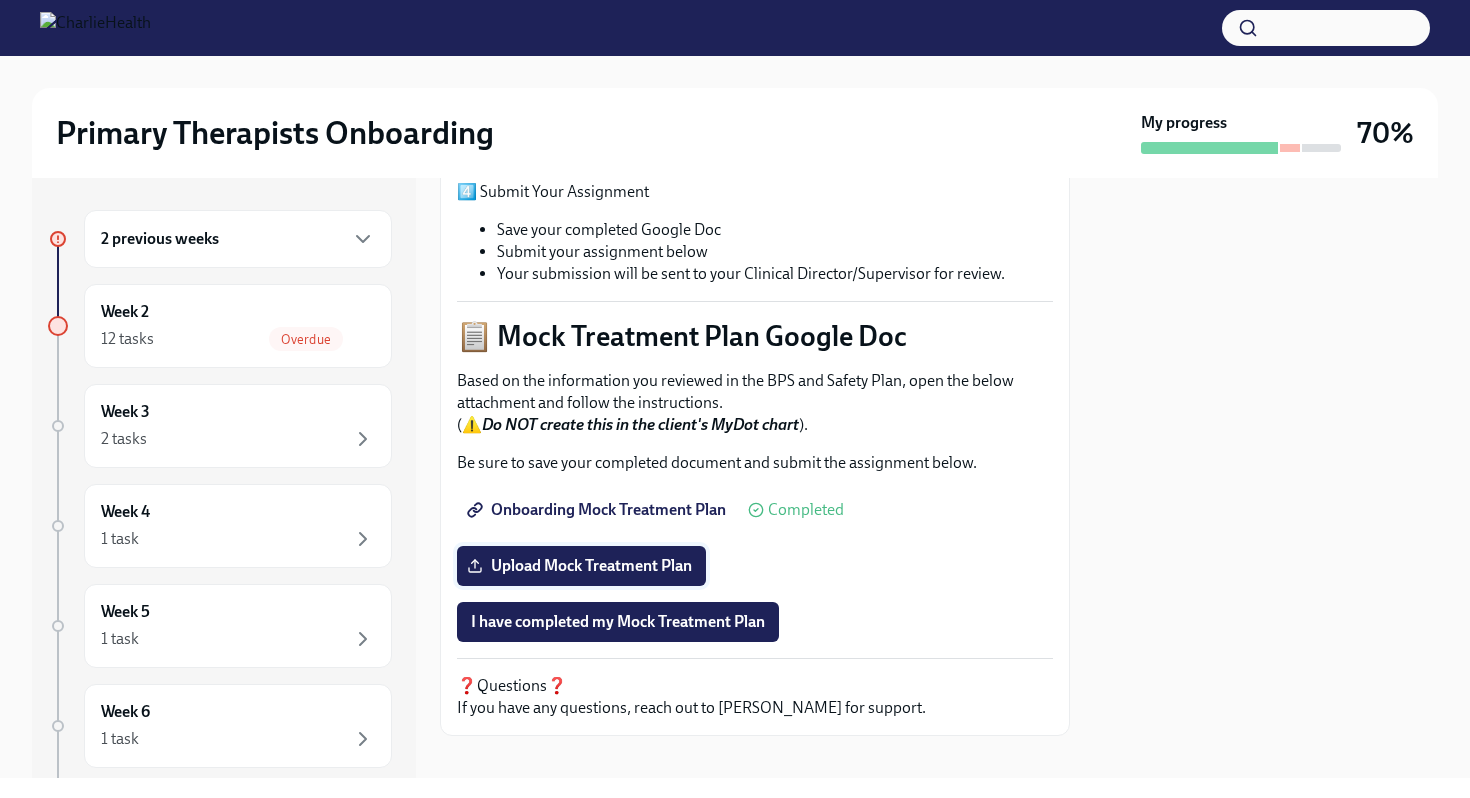 click on "Upload Mock Treatment Plan" at bounding box center [581, 566] 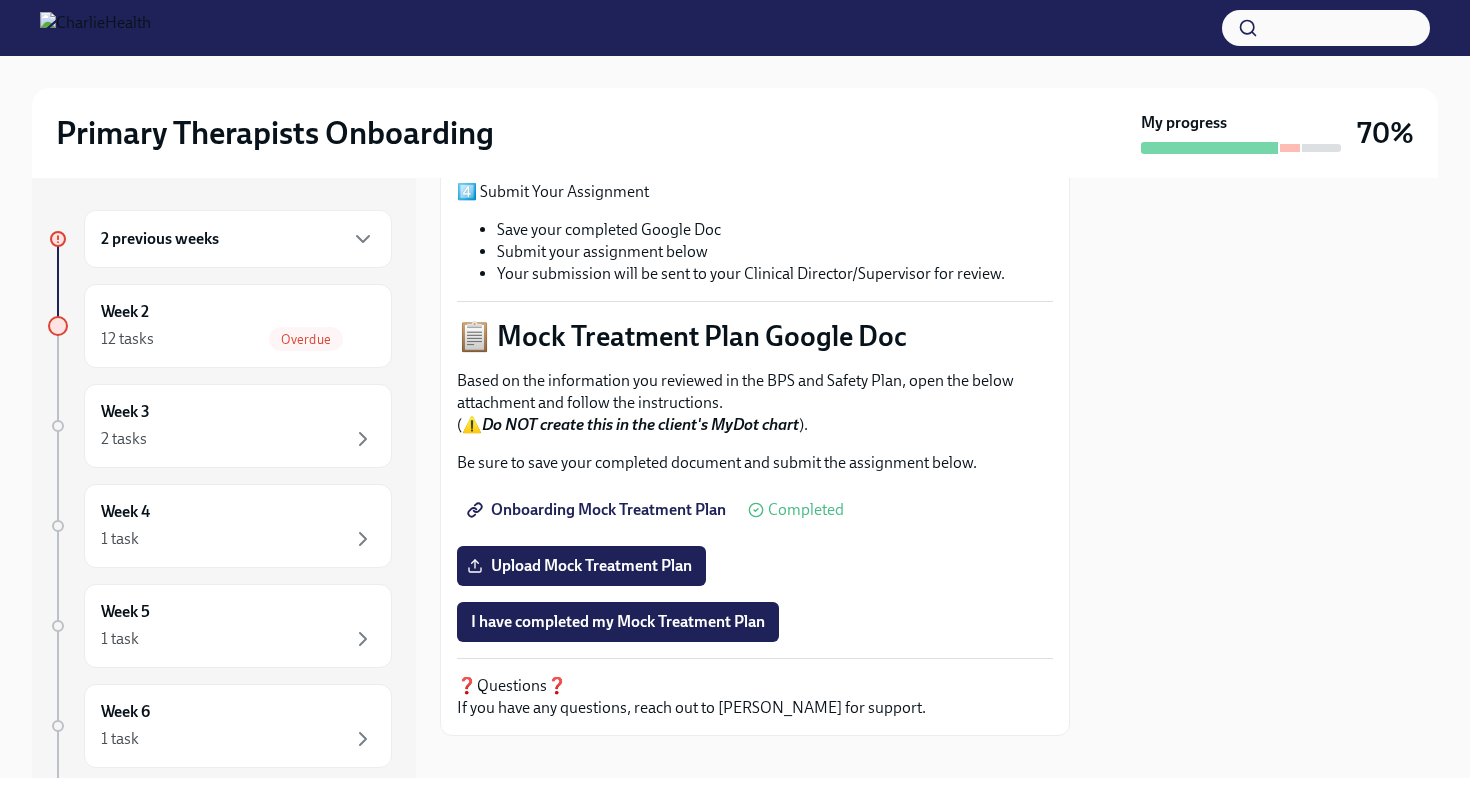 click on "📋 Mock Treatment Plan Google Doc" at bounding box center [755, 336] 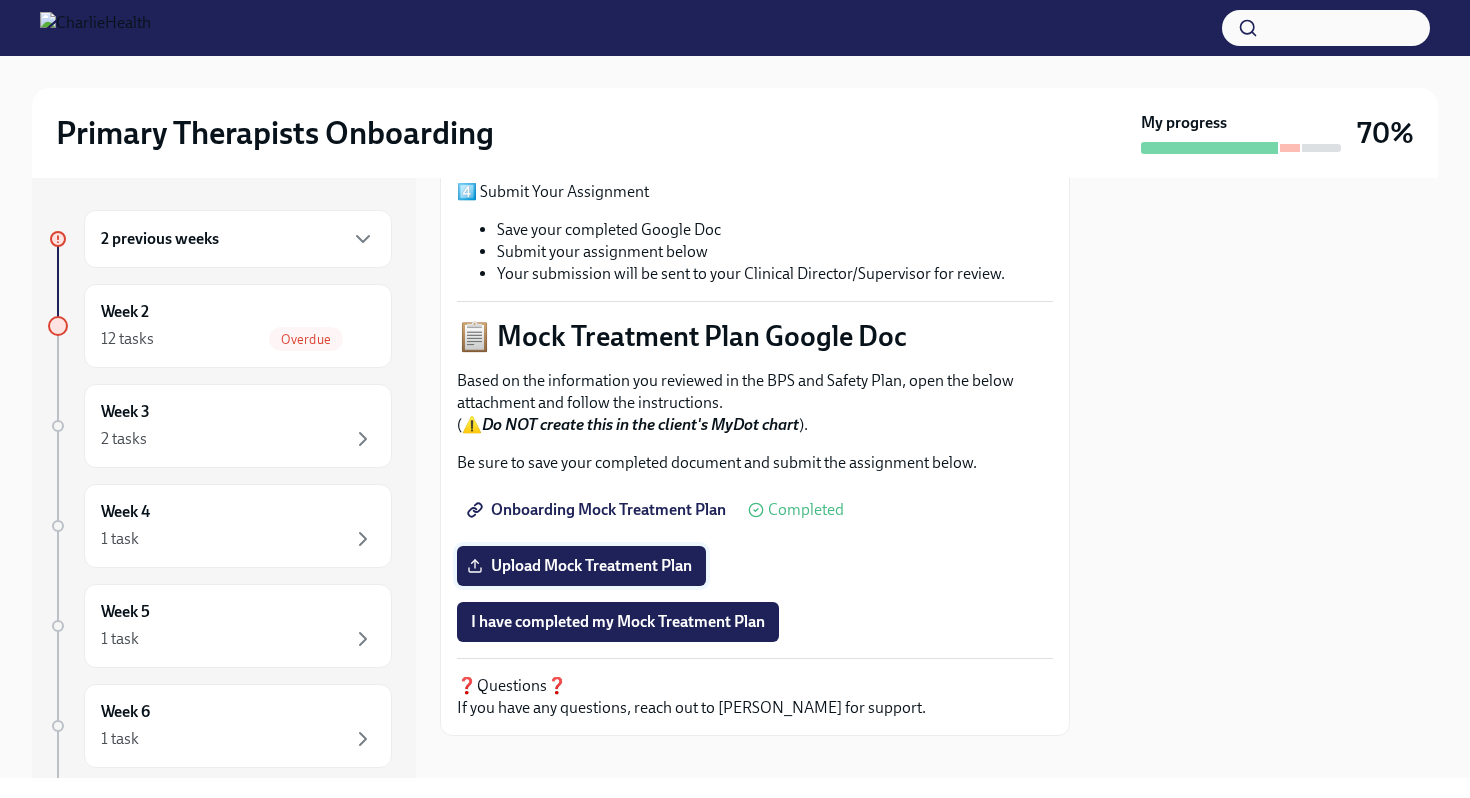 click on "Upload Mock Treatment Plan" at bounding box center [581, 566] 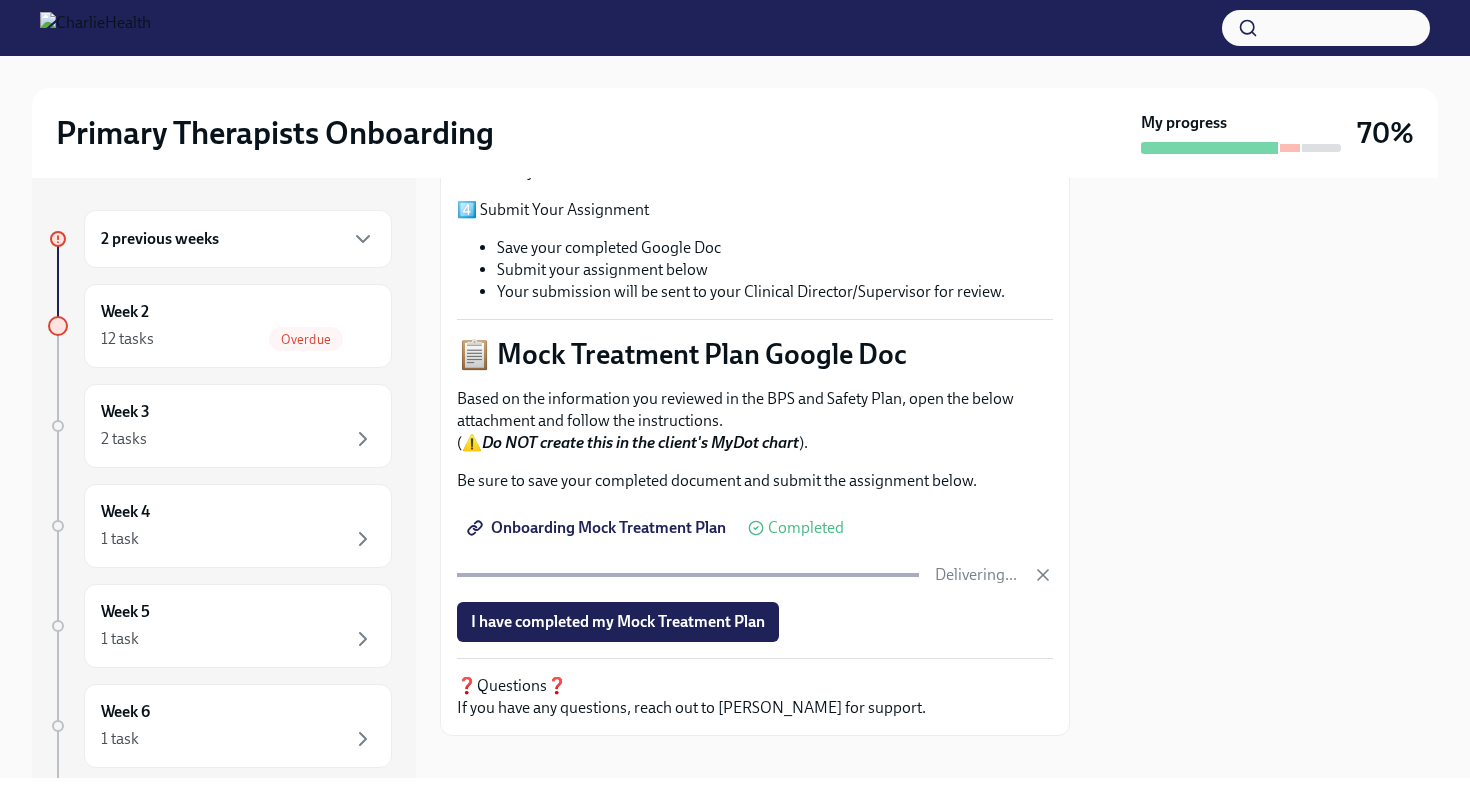 scroll, scrollTop: 769, scrollLeft: 0, axis: vertical 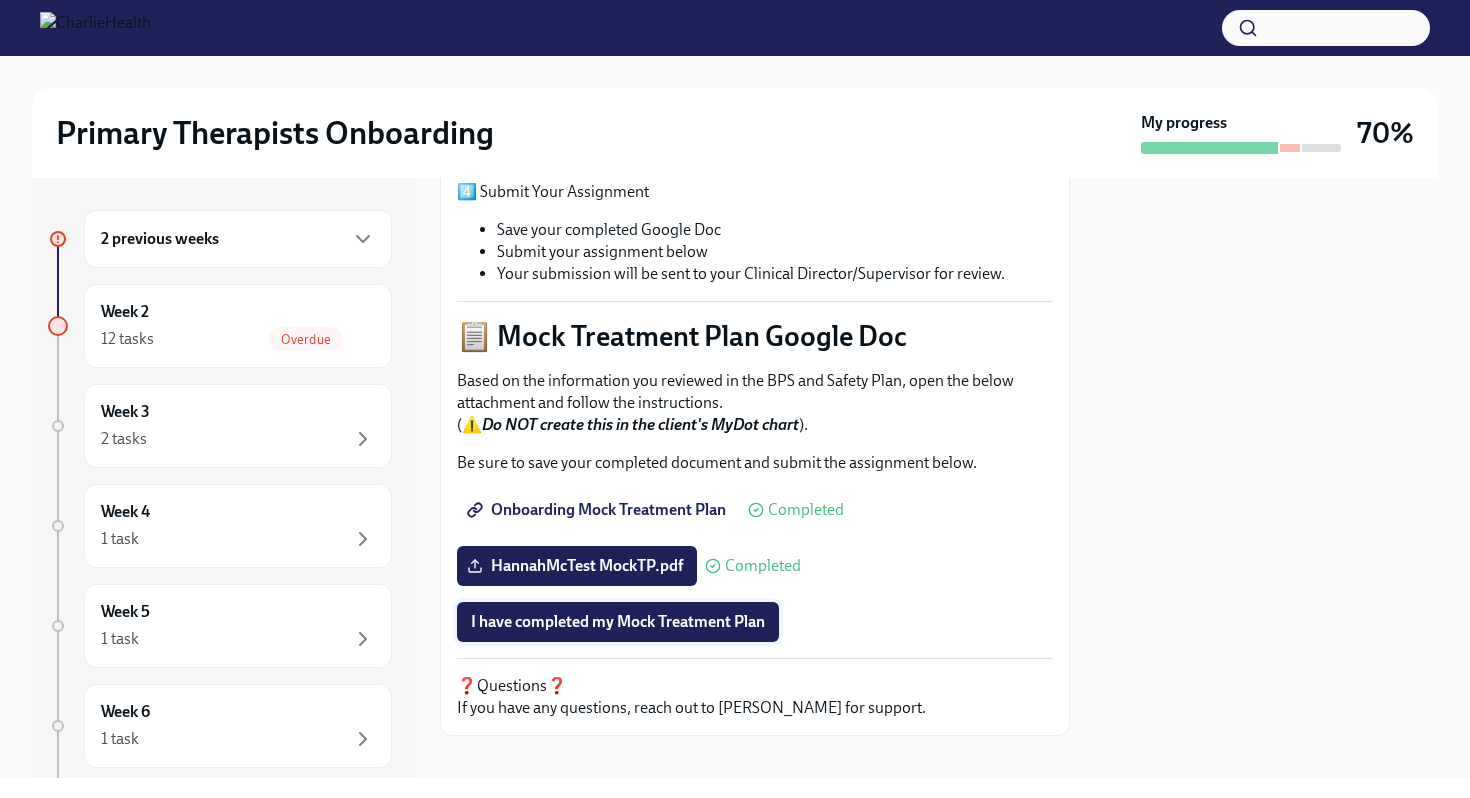 click on "I have completed my Mock Treatment Plan" at bounding box center [618, 622] 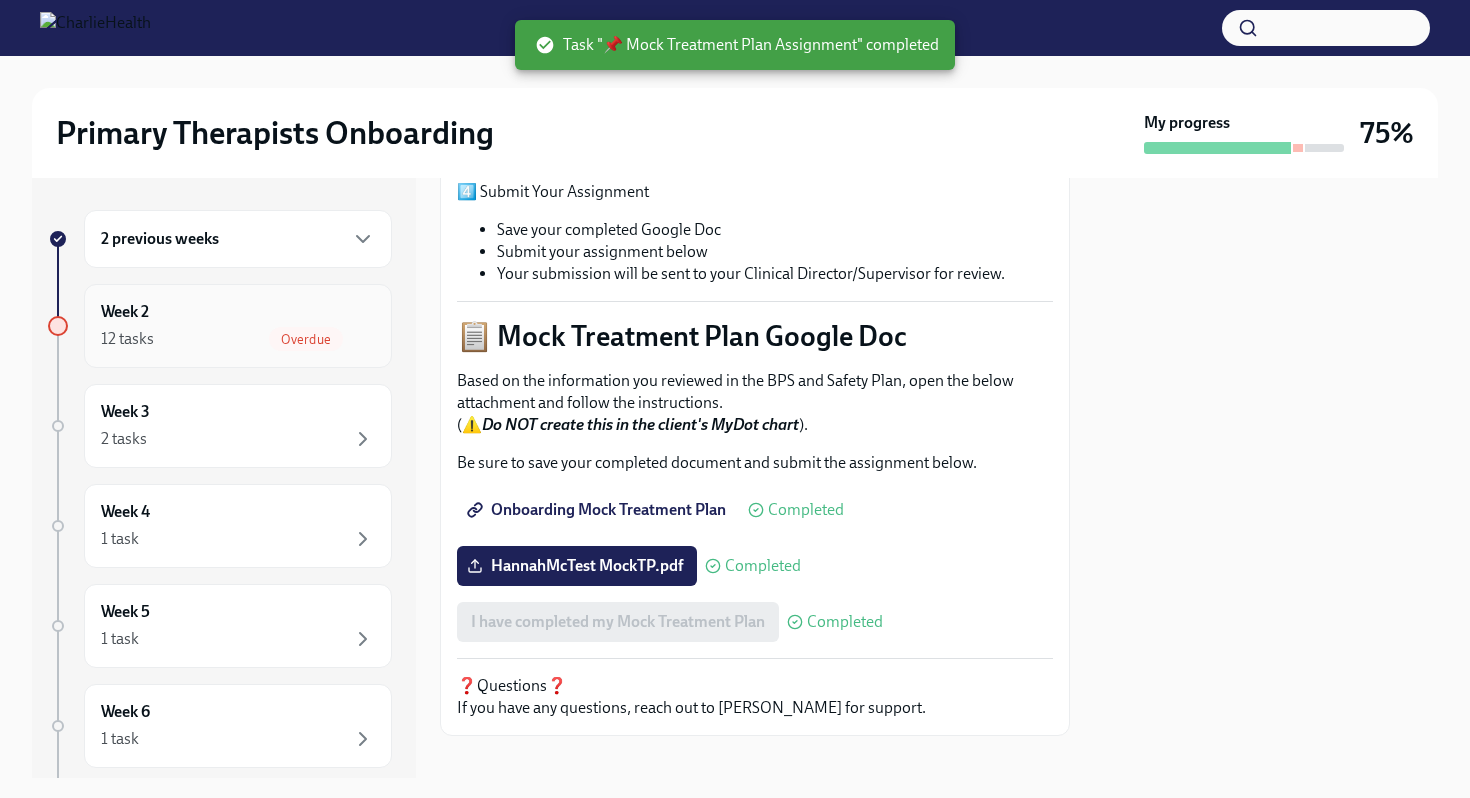 click on "Overdue" at bounding box center [306, 339] 